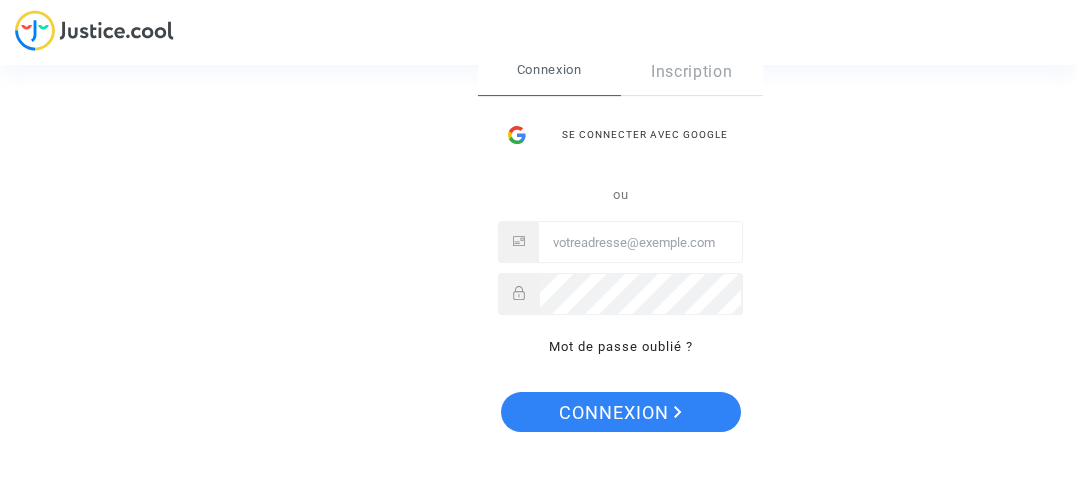 scroll, scrollTop: 0, scrollLeft: 0, axis: both 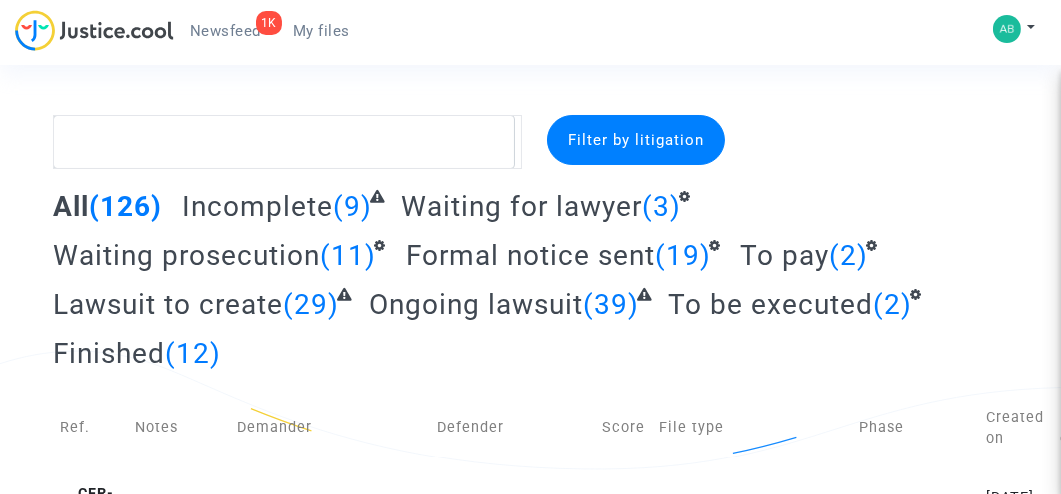 click on "Newsfeed" at bounding box center [225, 31] 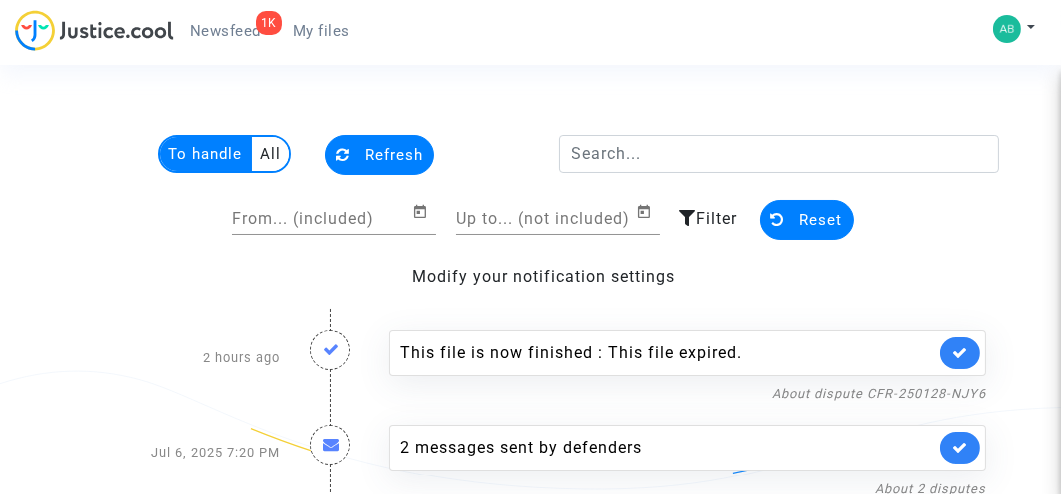click on "Newsfeed" at bounding box center (225, 31) 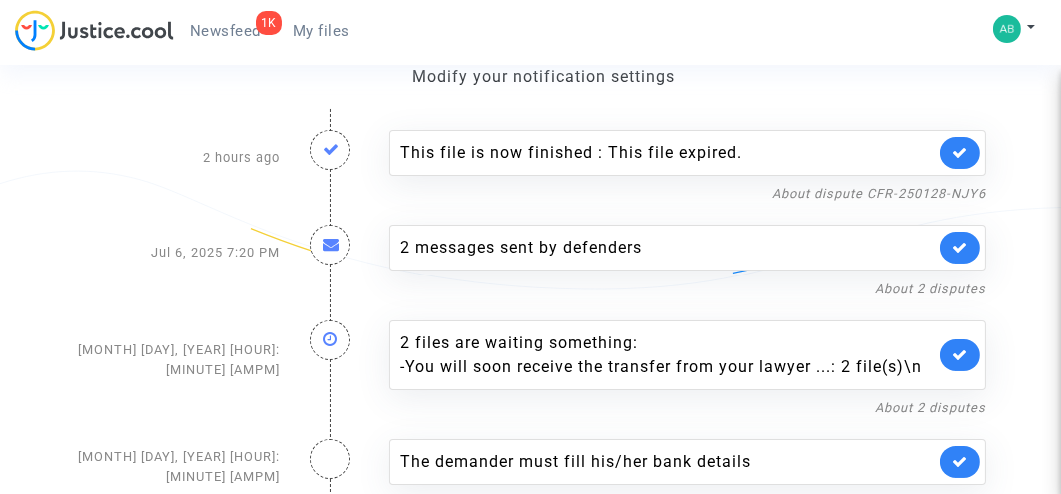 scroll, scrollTop: 0, scrollLeft: 0, axis: both 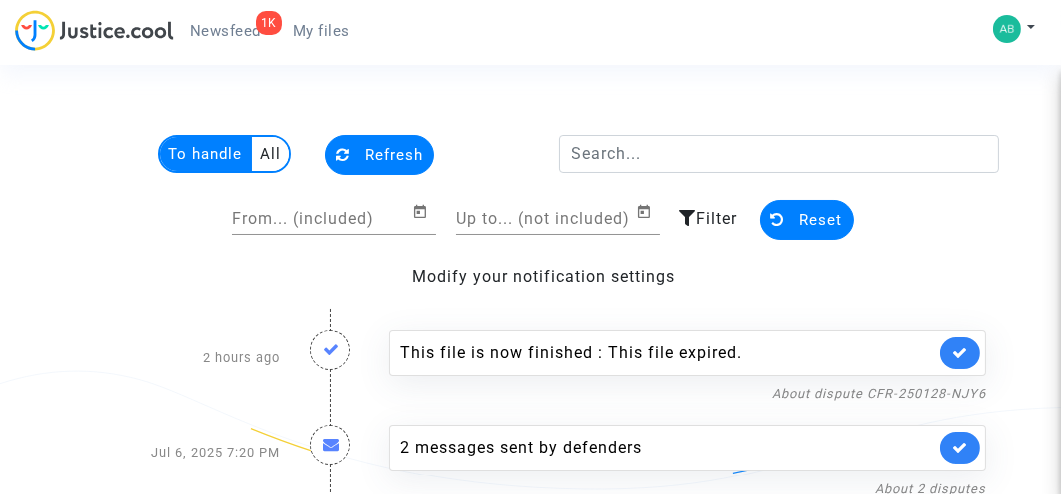 click on "Newsfeed" at bounding box center (225, 31) 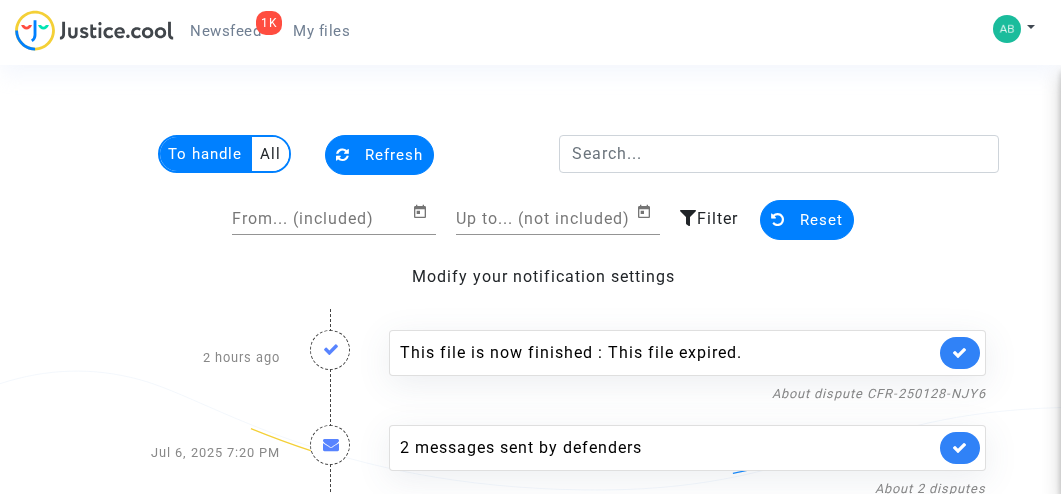 scroll, scrollTop: 0, scrollLeft: 0, axis: both 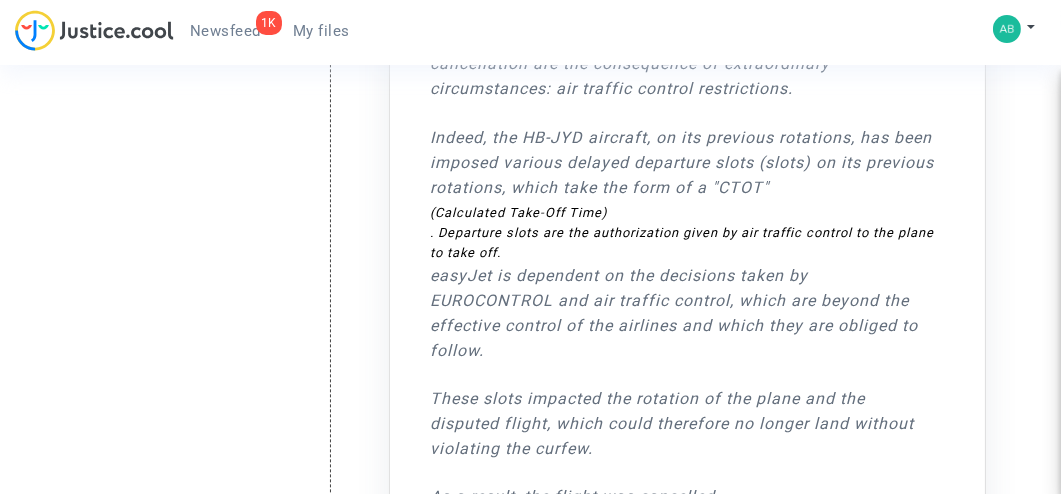 click on "Newsfeed" at bounding box center (225, 31) 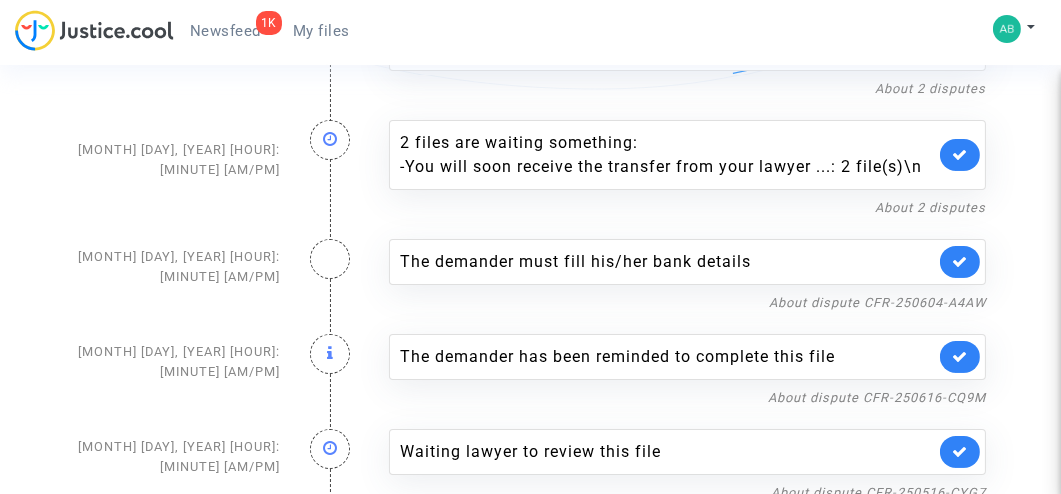 scroll, scrollTop: 0, scrollLeft: 0, axis: both 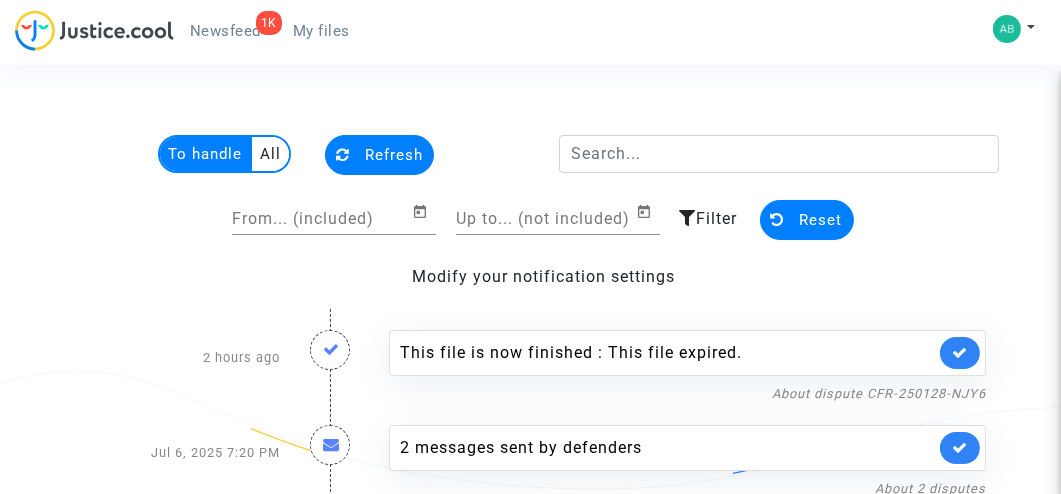 click at bounding box center (94, 30) 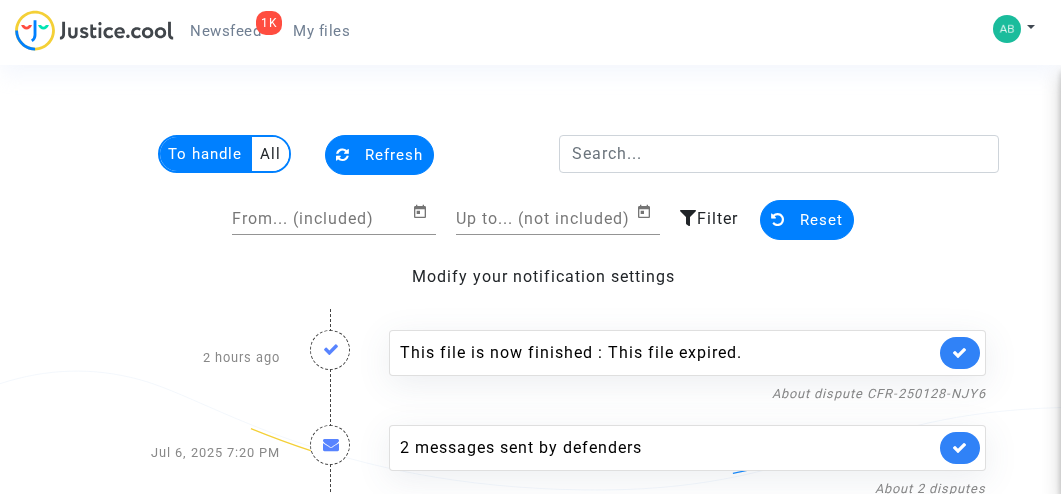 scroll, scrollTop: 0, scrollLeft: 0, axis: both 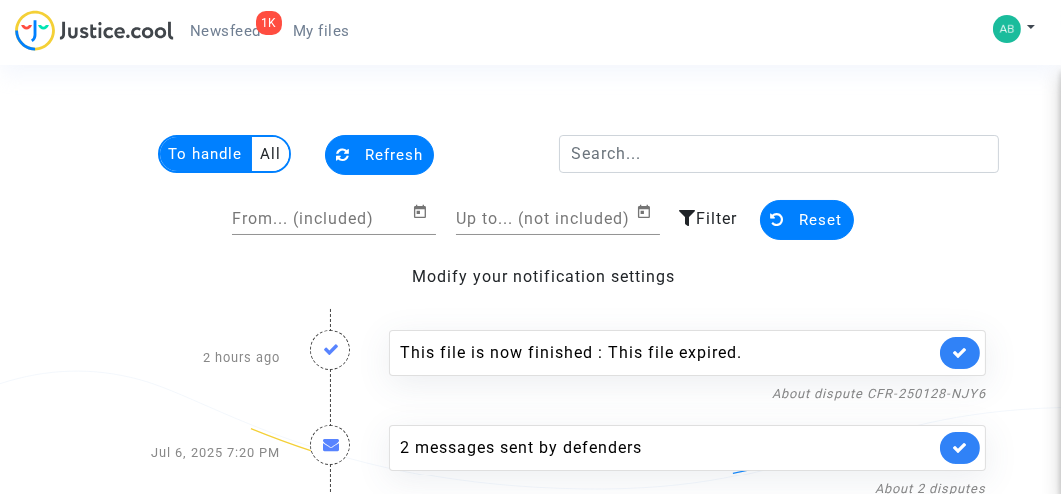 click on "Newsfeed" at bounding box center (225, 31) 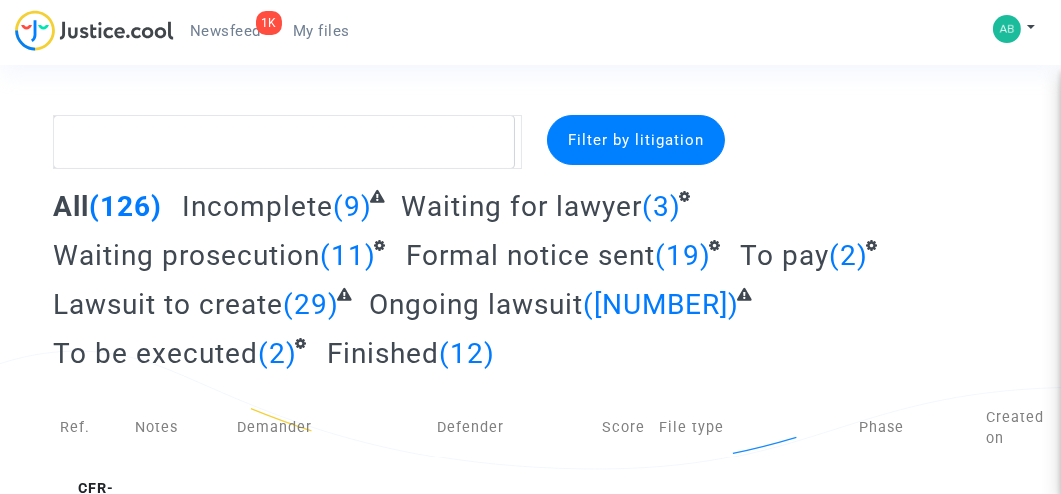 click at bounding box center (859, 142) 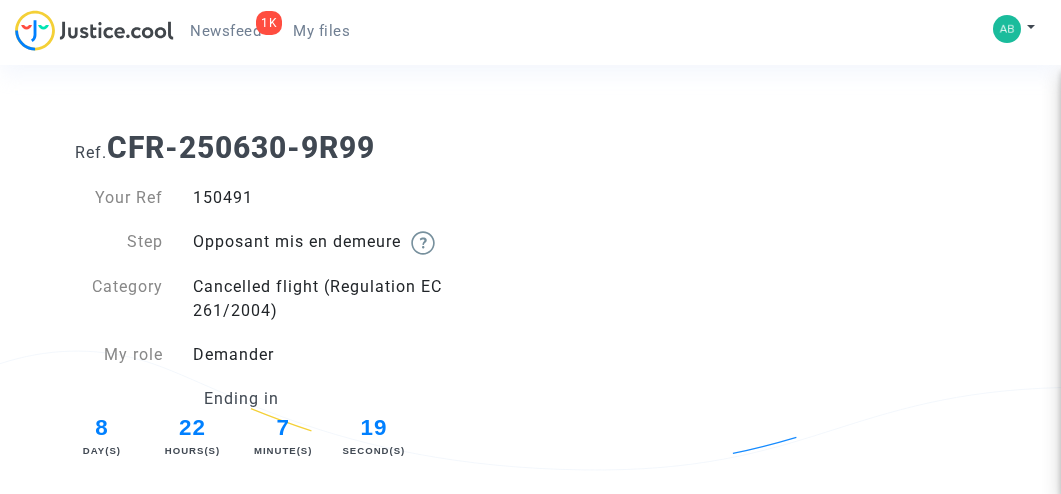 scroll, scrollTop: 0, scrollLeft: 0, axis: both 